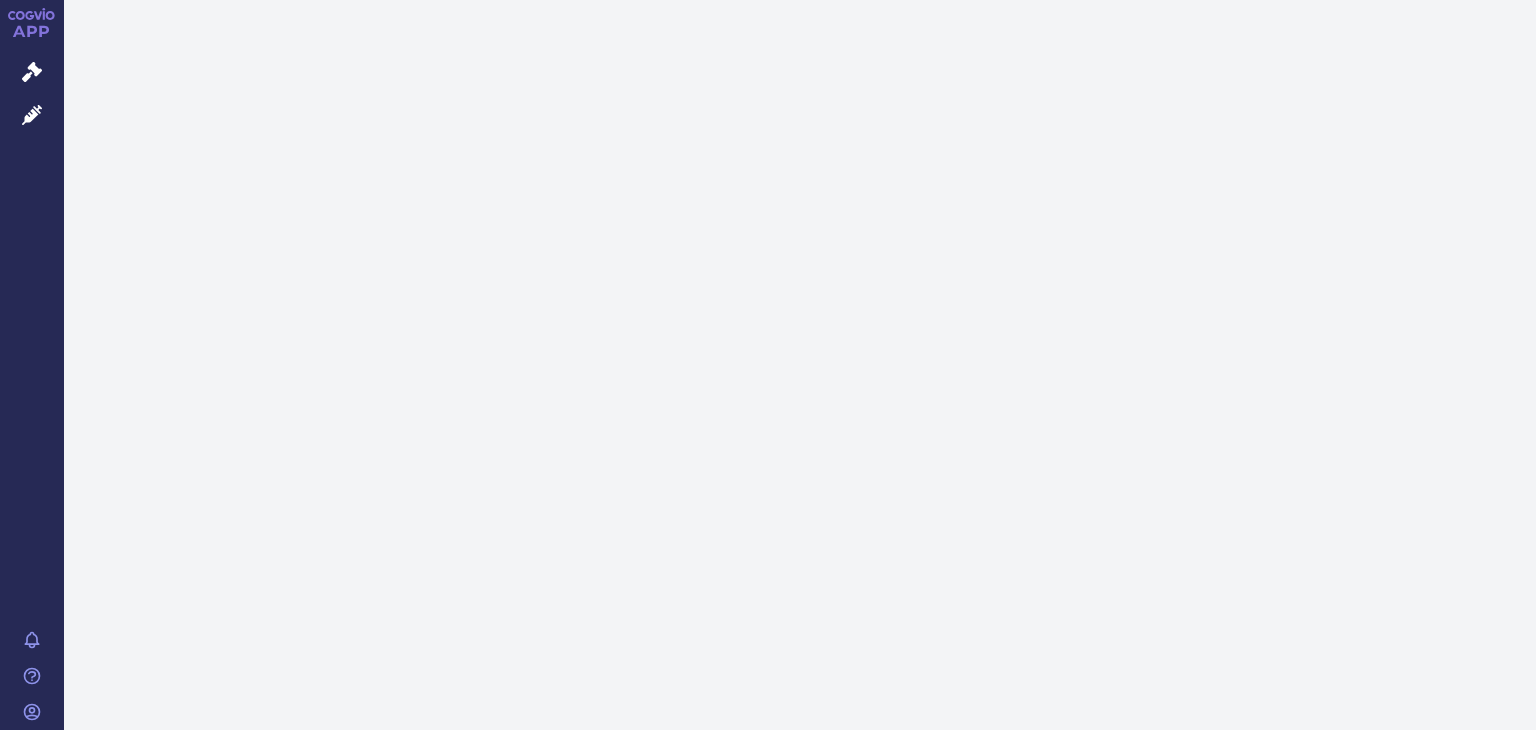 scroll, scrollTop: 0, scrollLeft: 0, axis: both 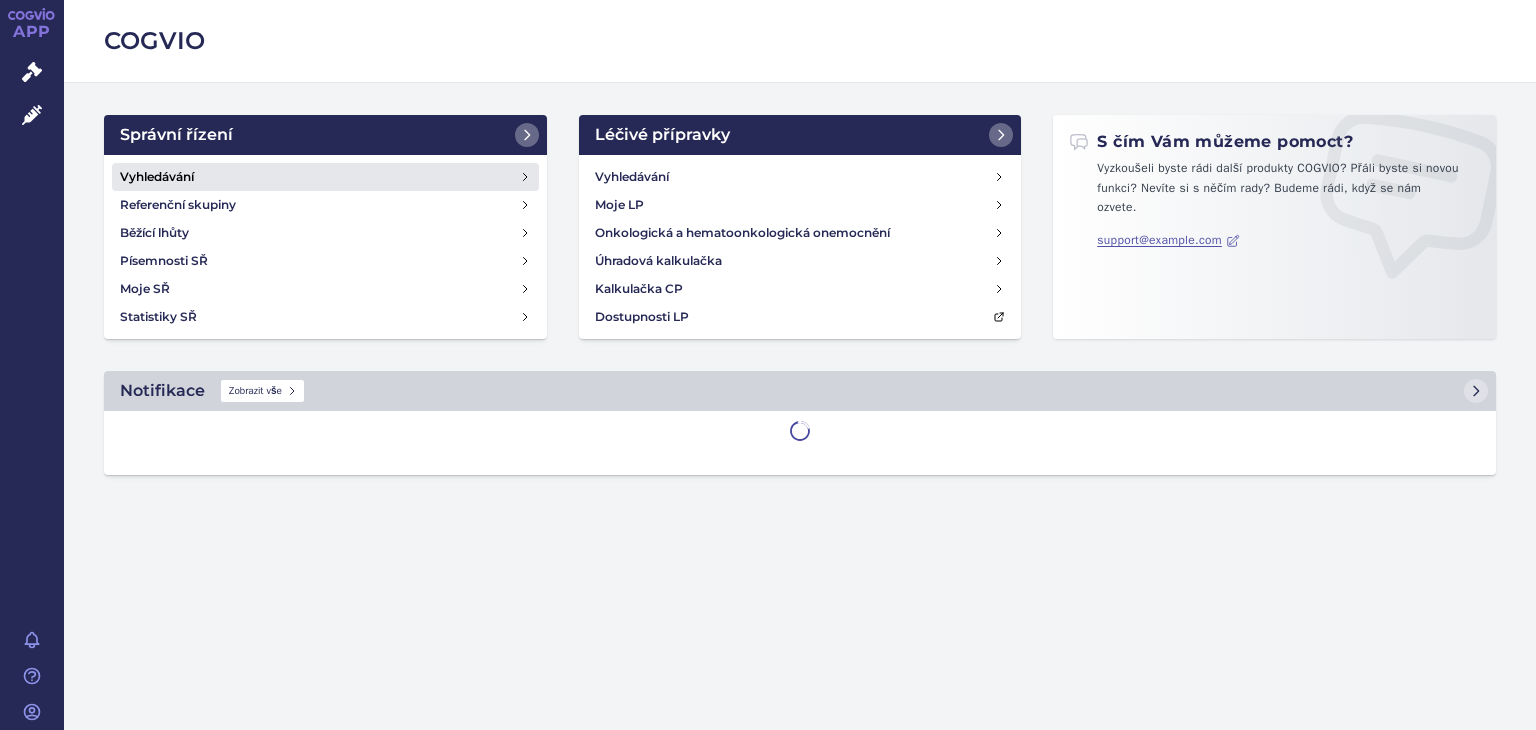 click on "Vyhledávání" at bounding box center (157, 177) 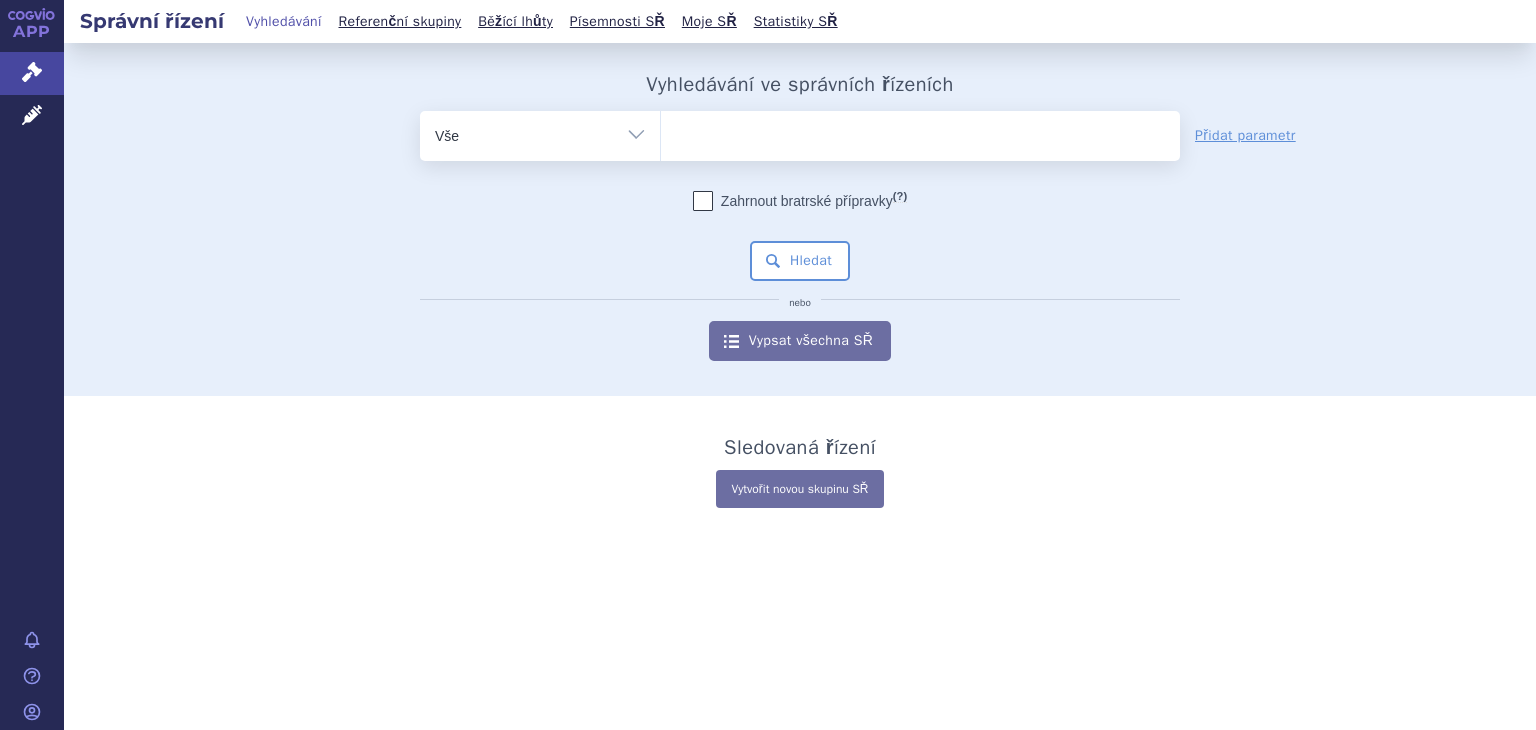 scroll, scrollTop: 0, scrollLeft: 0, axis: both 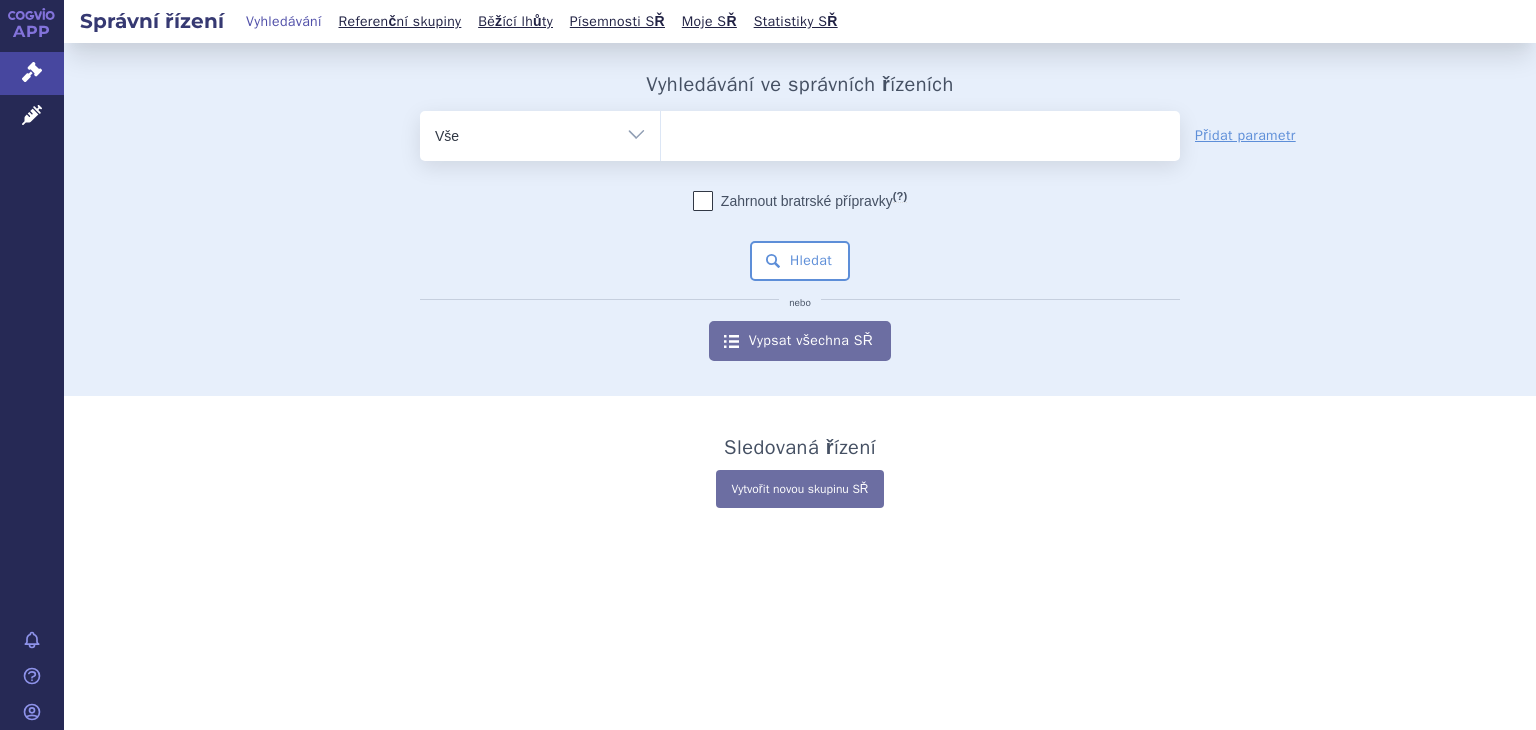click at bounding box center (920, 132) 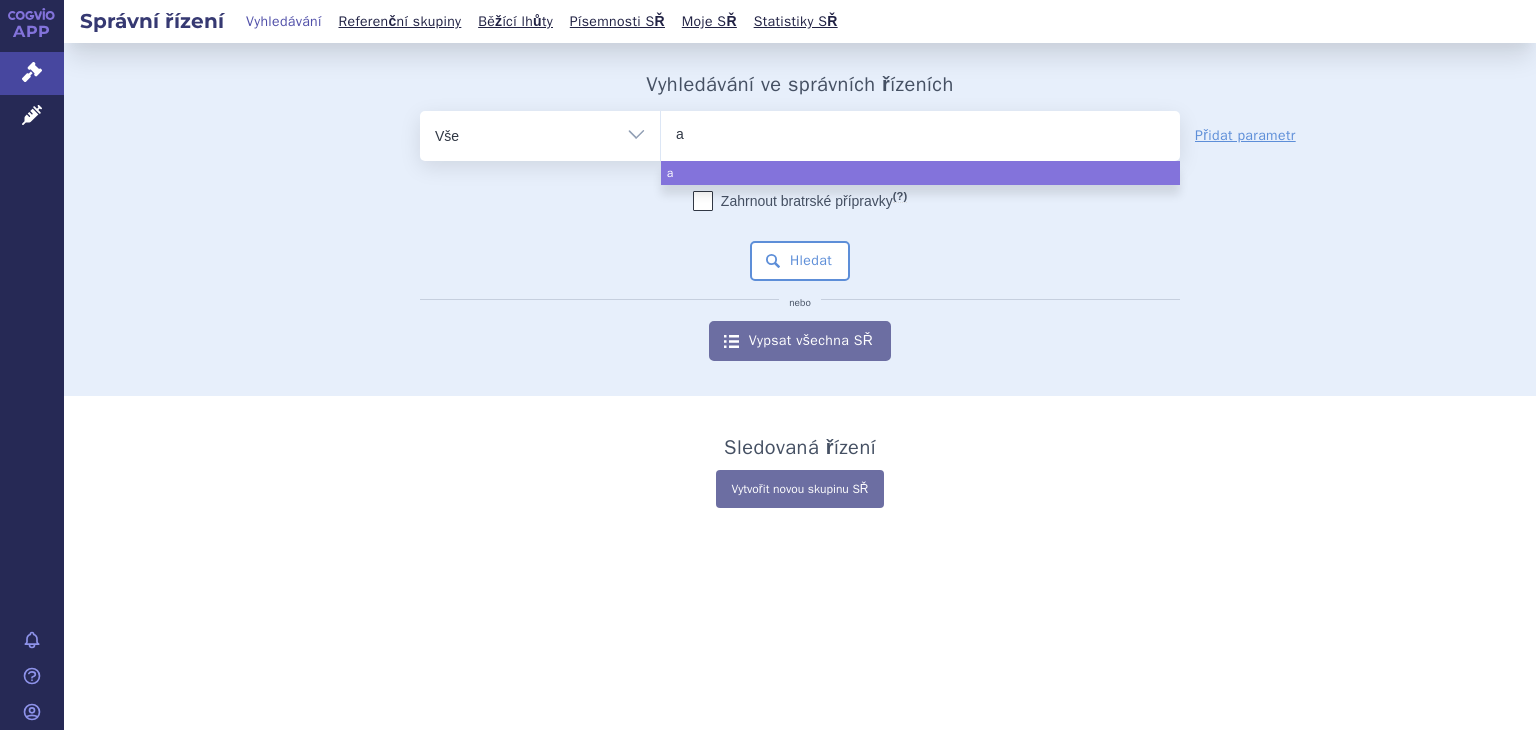 type on "as" 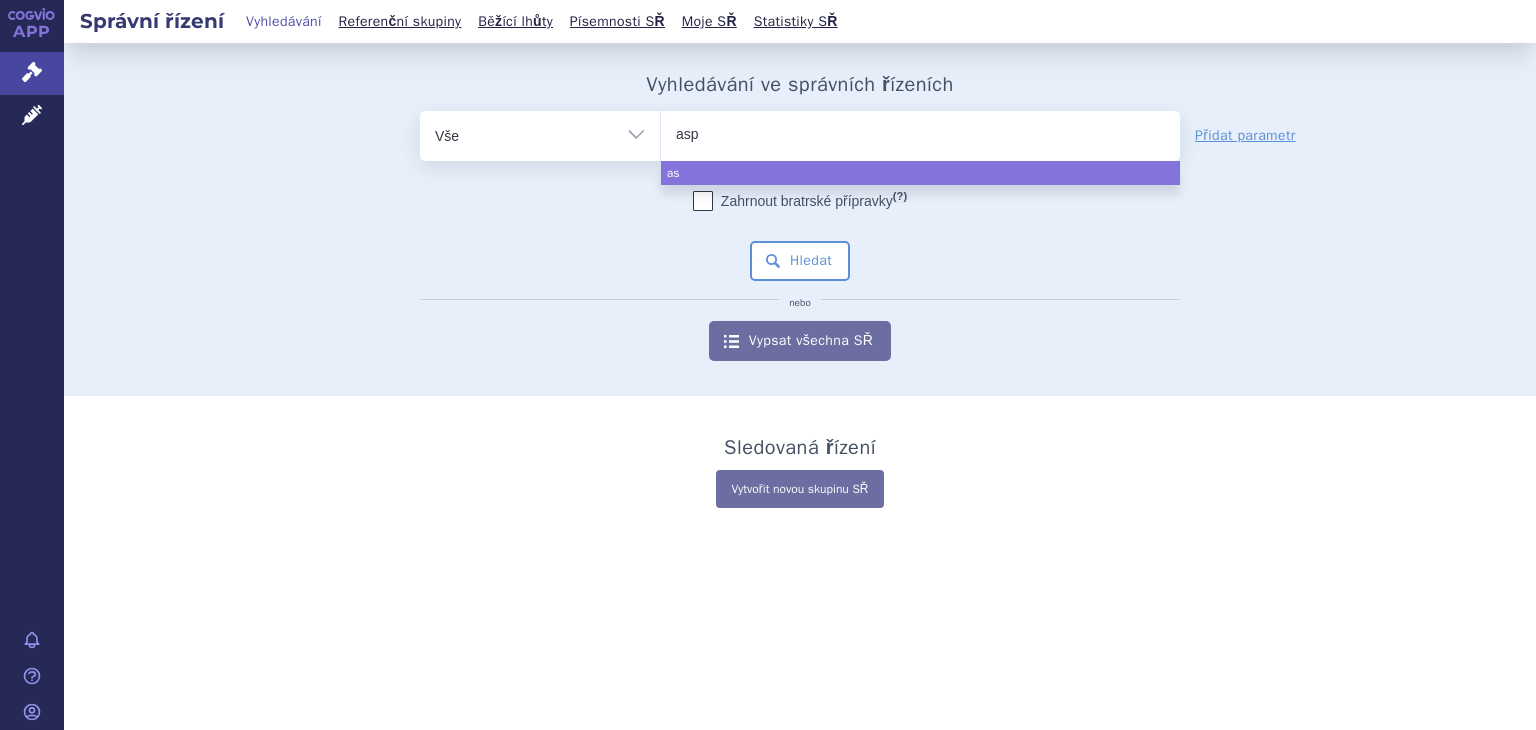 type on "aspa" 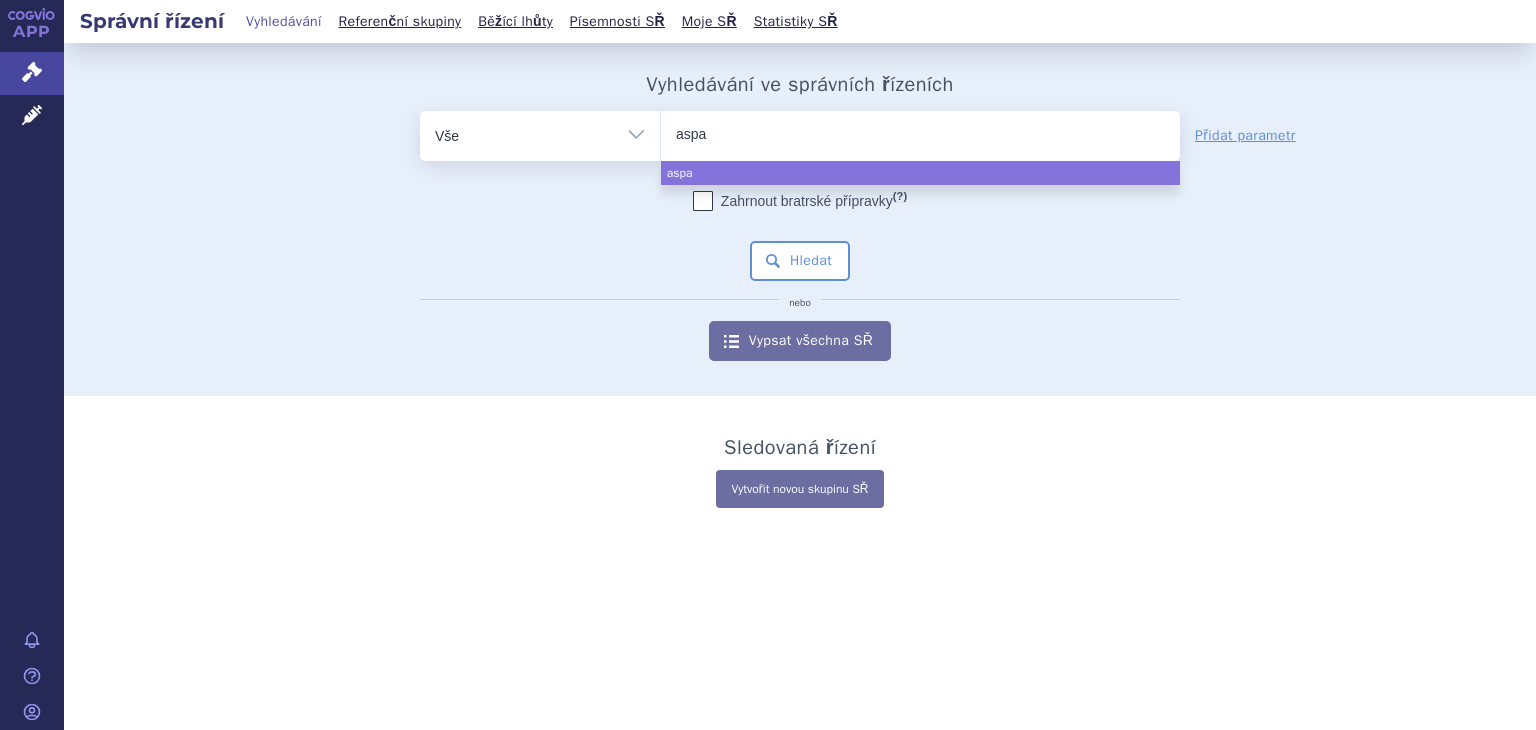 type on "aspav" 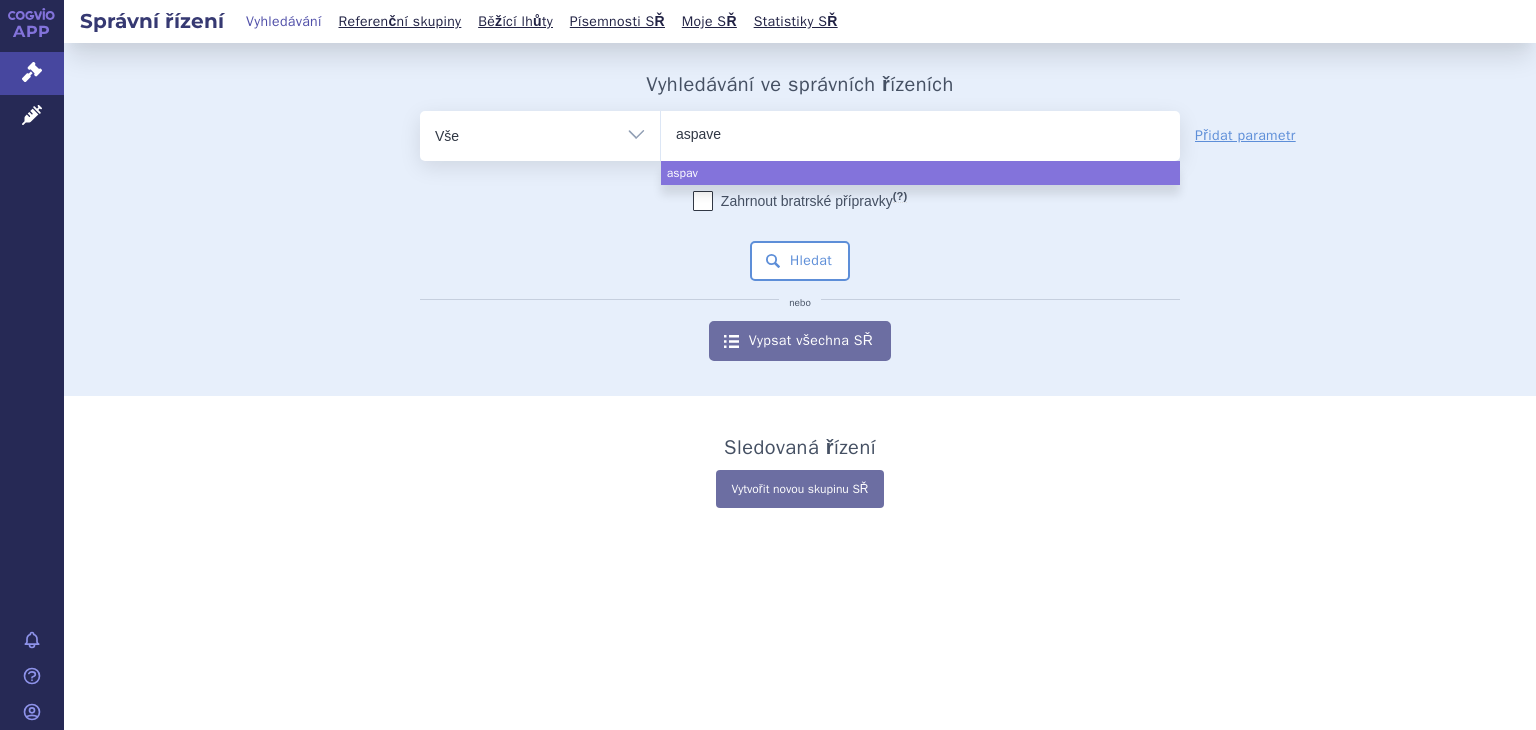 type on "aspavel" 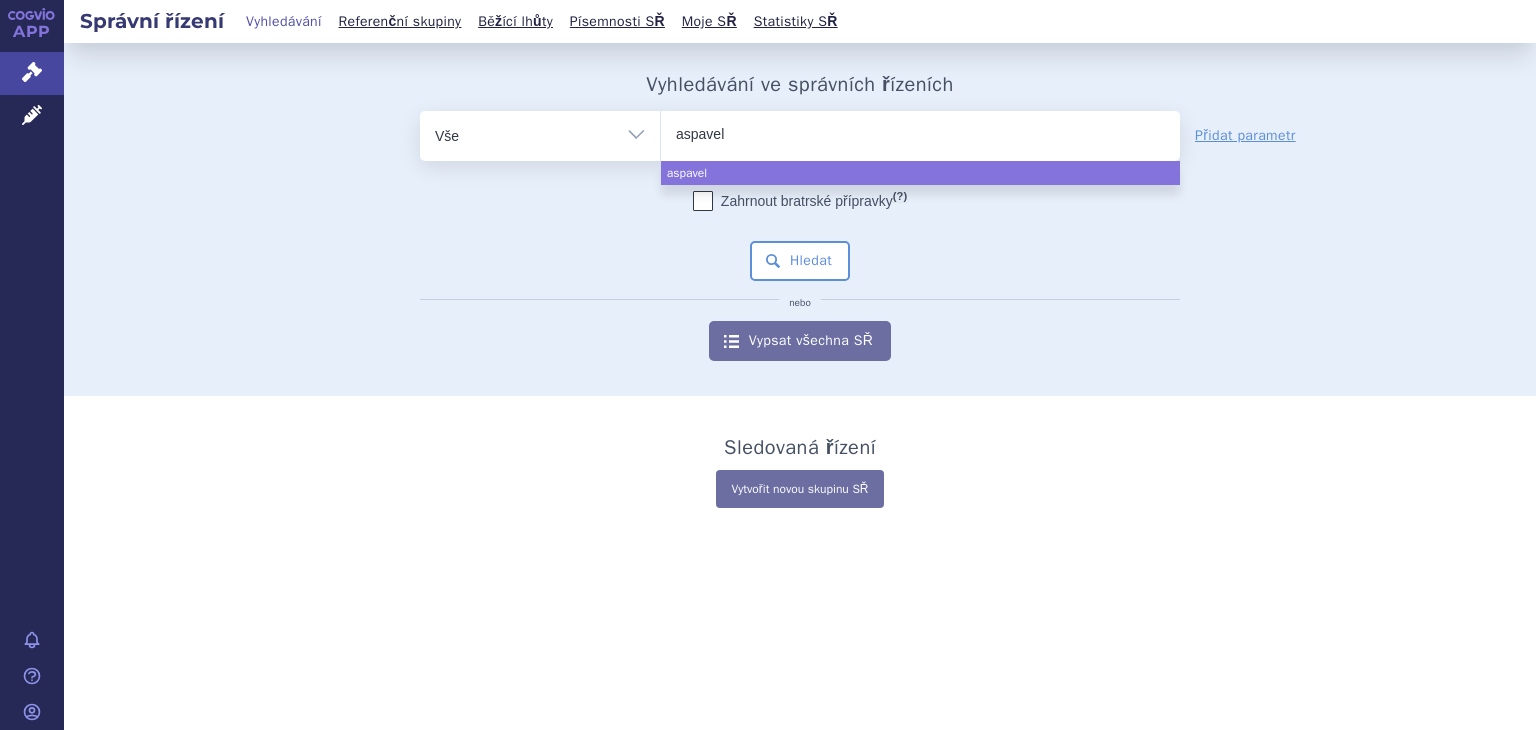 type on "aspaveli" 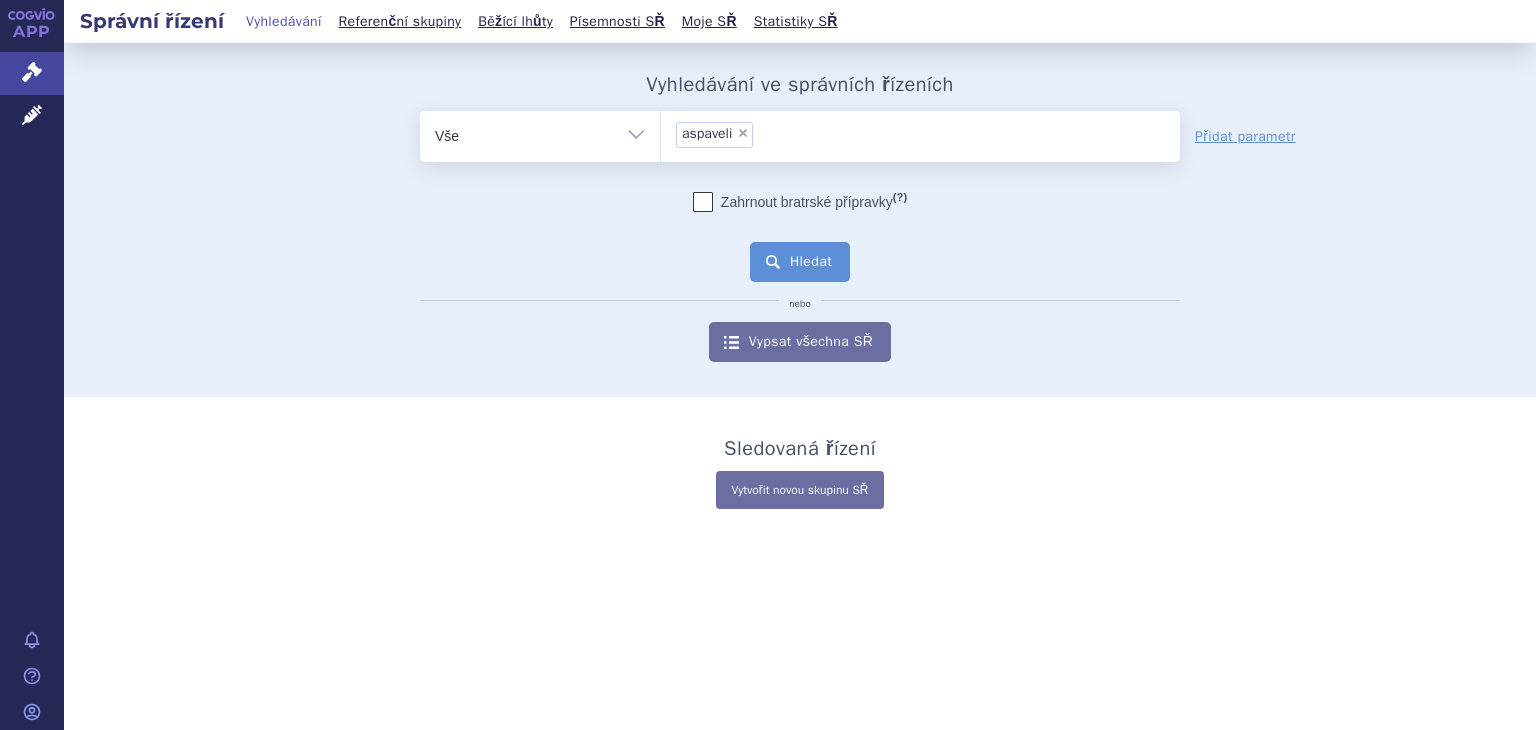 click on "Hledat" at bounding box center [800, 262] 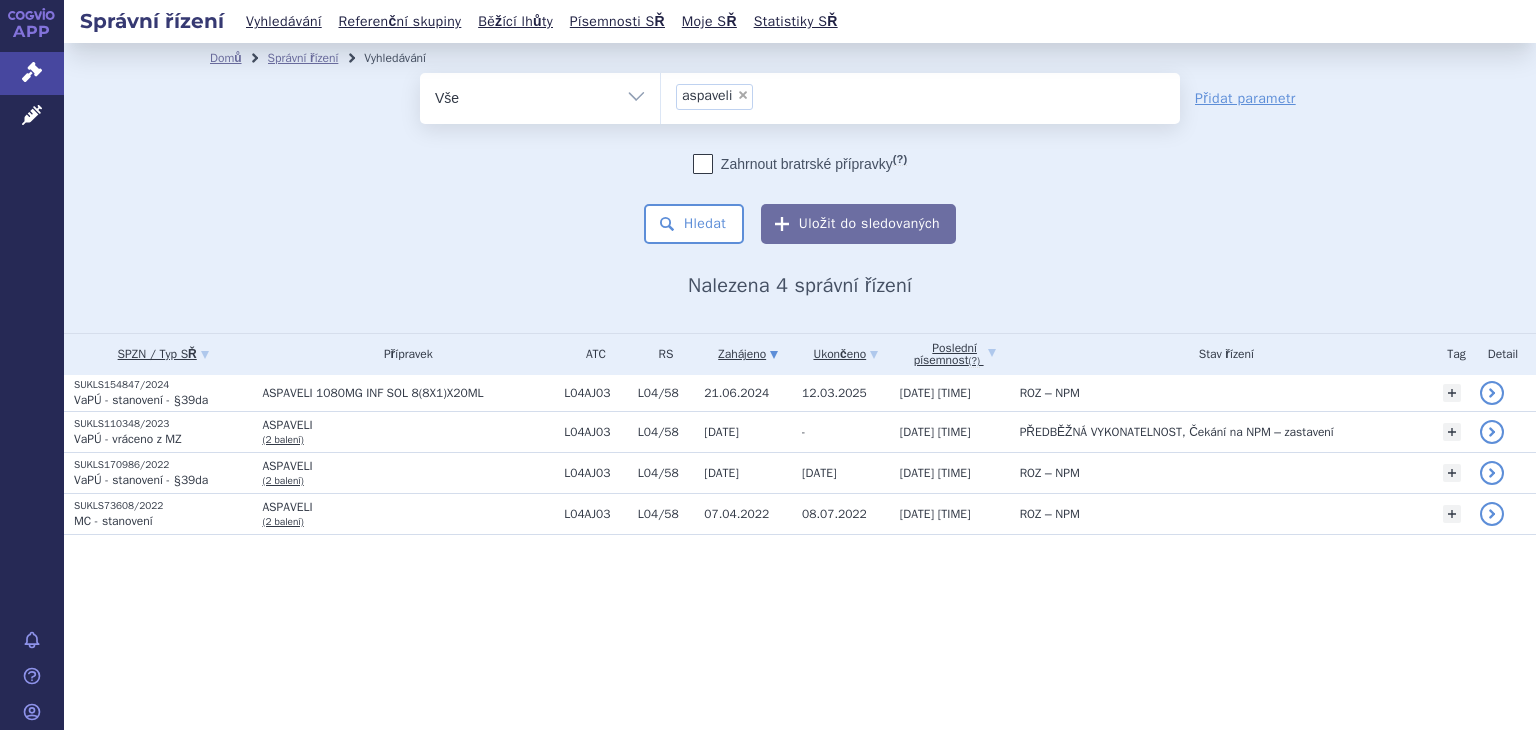 scroll, scrollTop: 0, scrollLeft: 0, axis: both 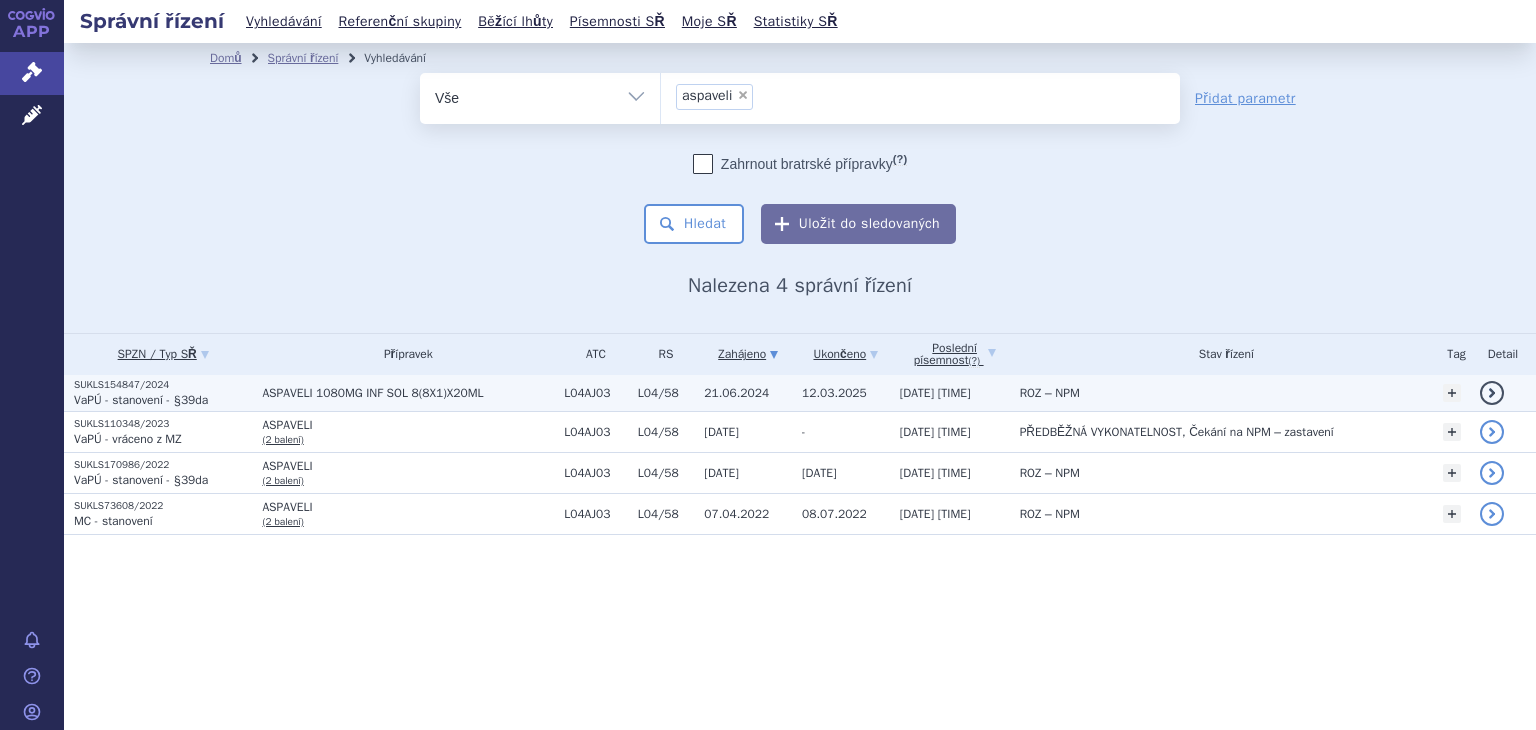 click on "ASPAVELI 1080MG INF SOL 8(8X1)X20ML" at bounding box center (408, 393) 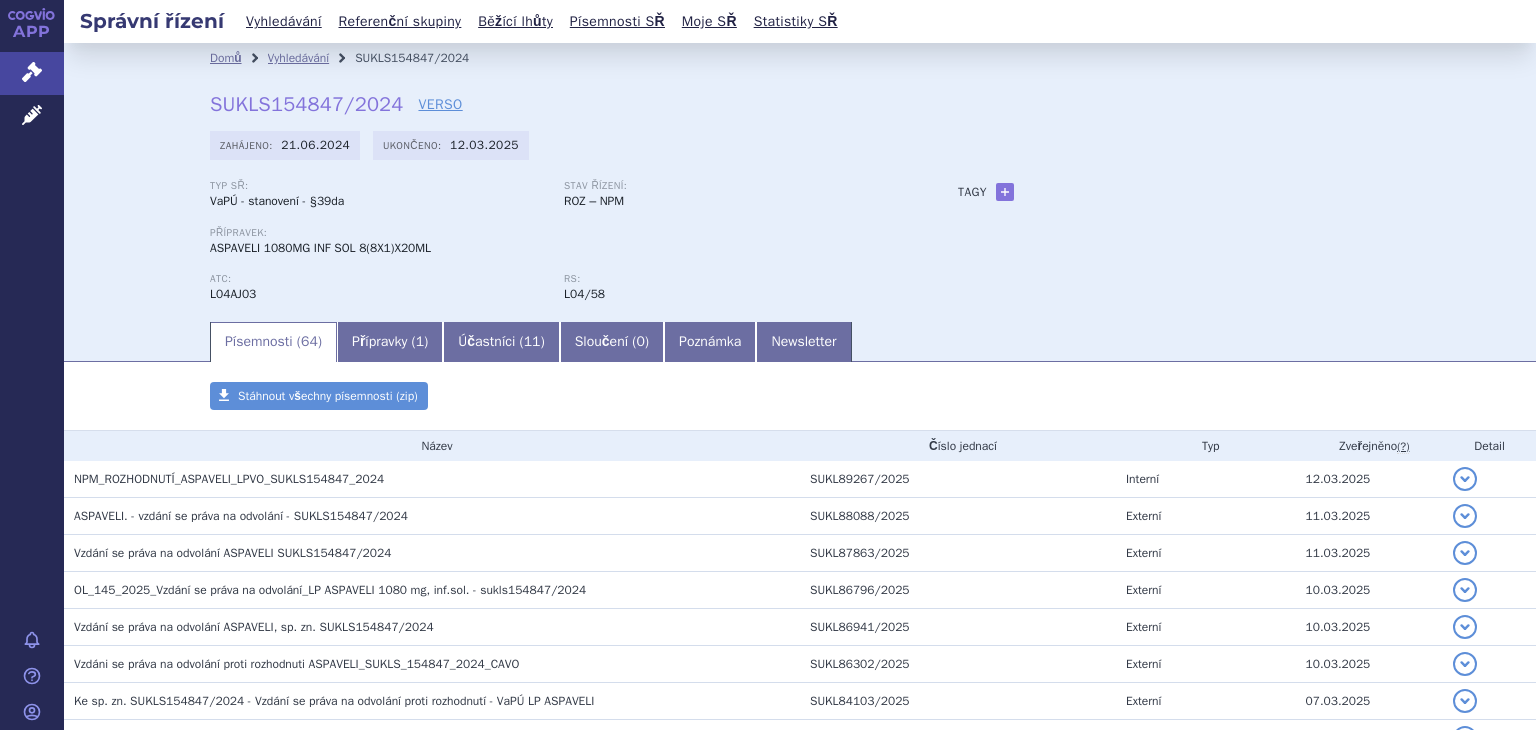 scroll, scrollTop: 0, scrollLeft: 0, axis: both 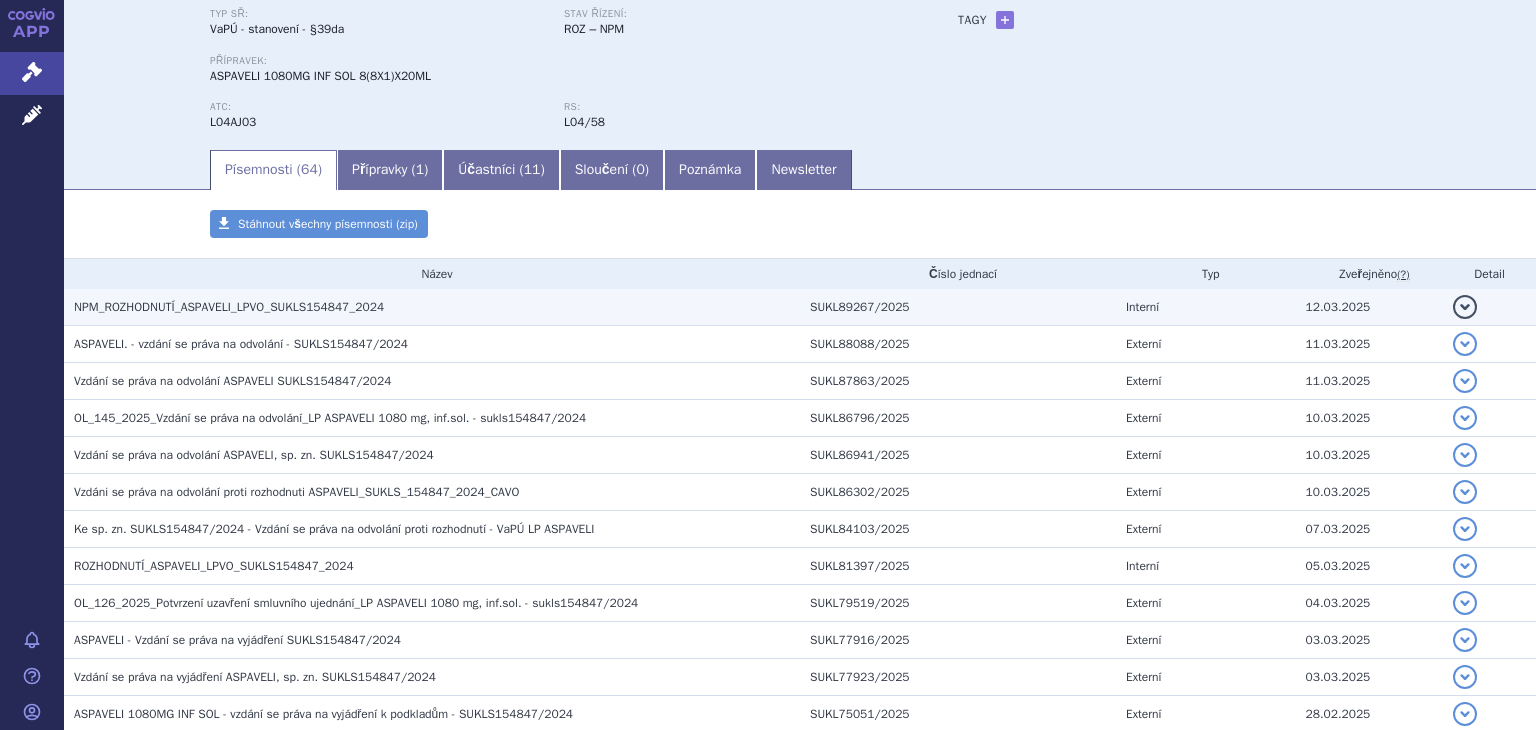 click on "NPM_ROZHODNUTÍ_ASPAVELI_LPVO_SUKLS154847_2024" at bounding box center [437, 307] 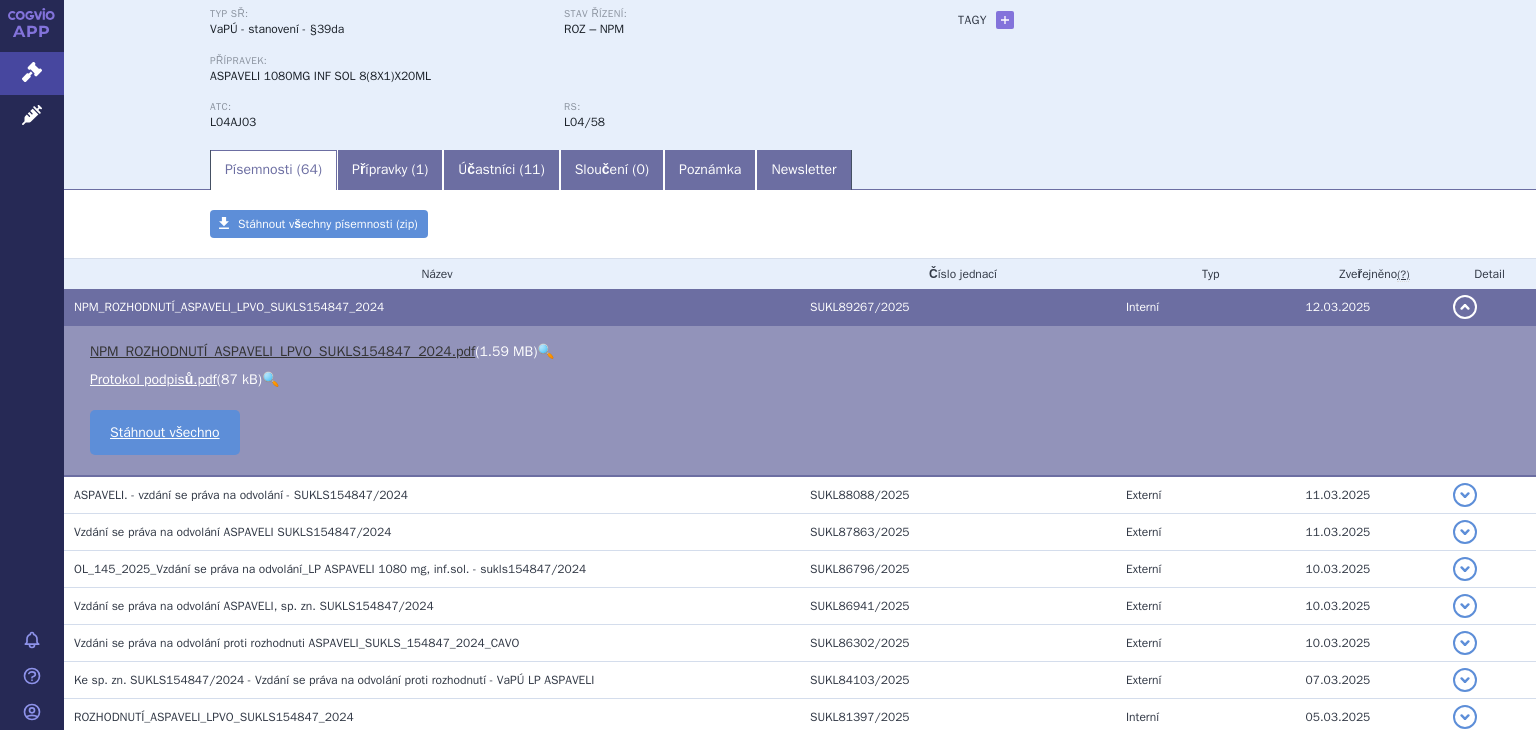 click on "NPM_ROZHODNUTÍ_ASPAVELI_LPVO_SUKLS154847_2024.pdf" at bounding box center [282, 351] 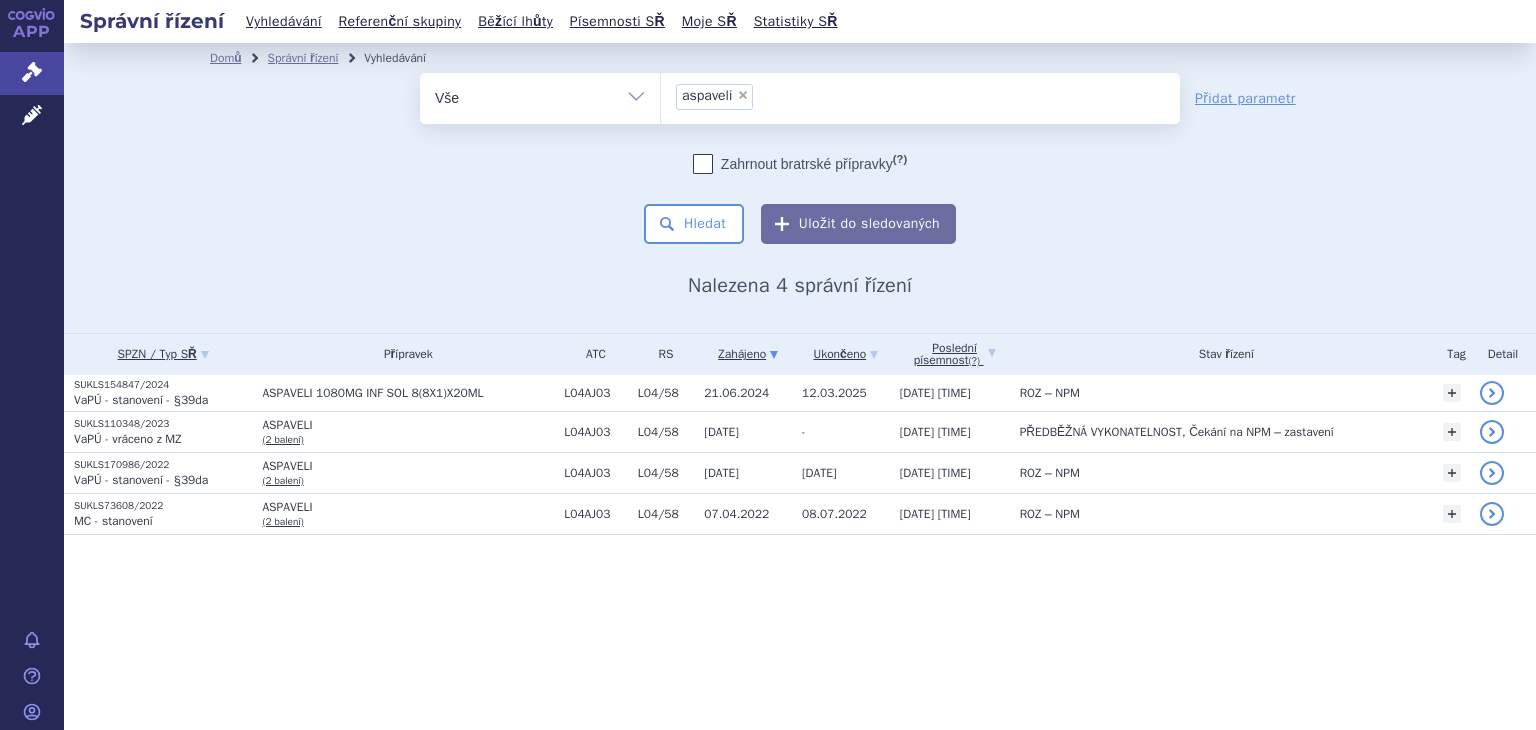 scroll, scrollTop: 0, scrollLeft: 0, axis: both 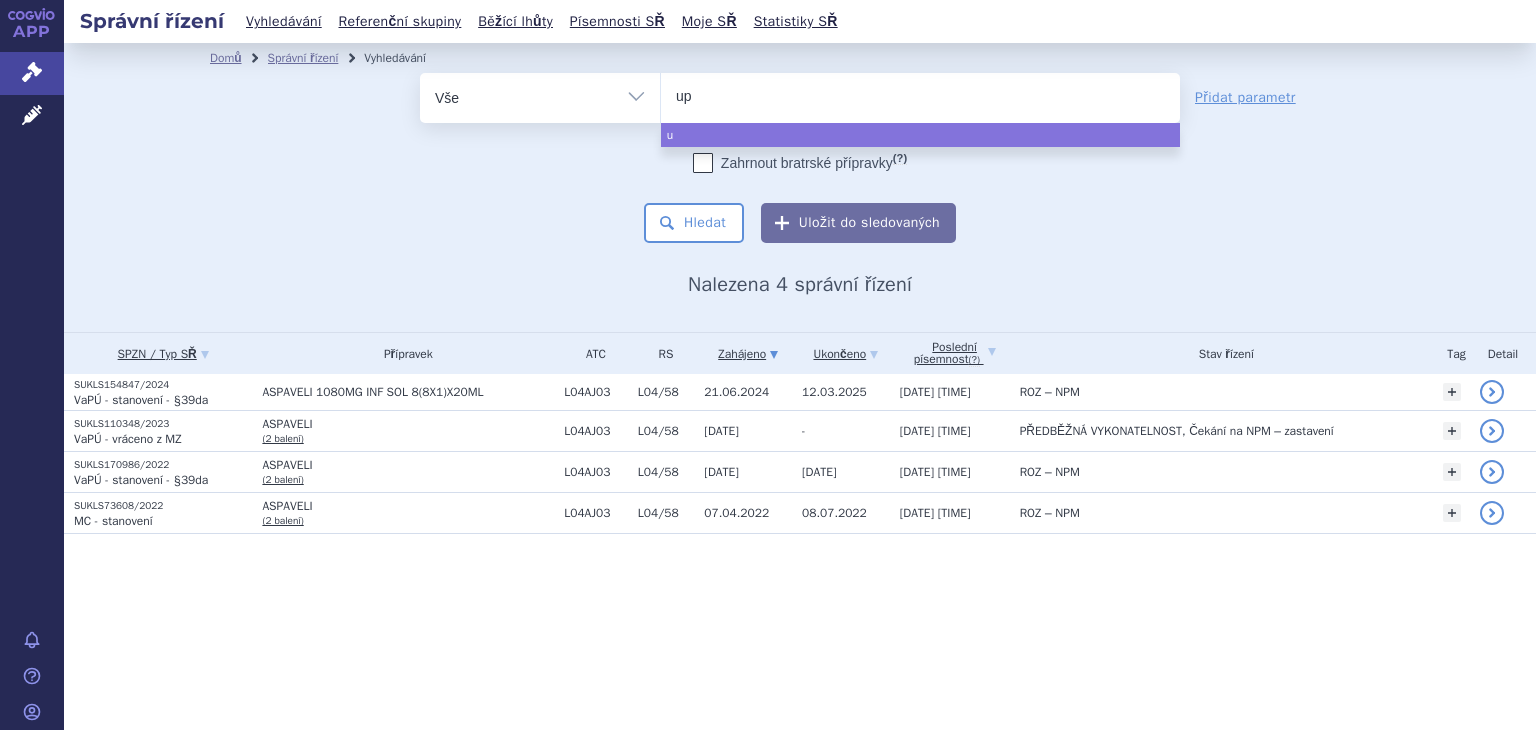 type on "upl" 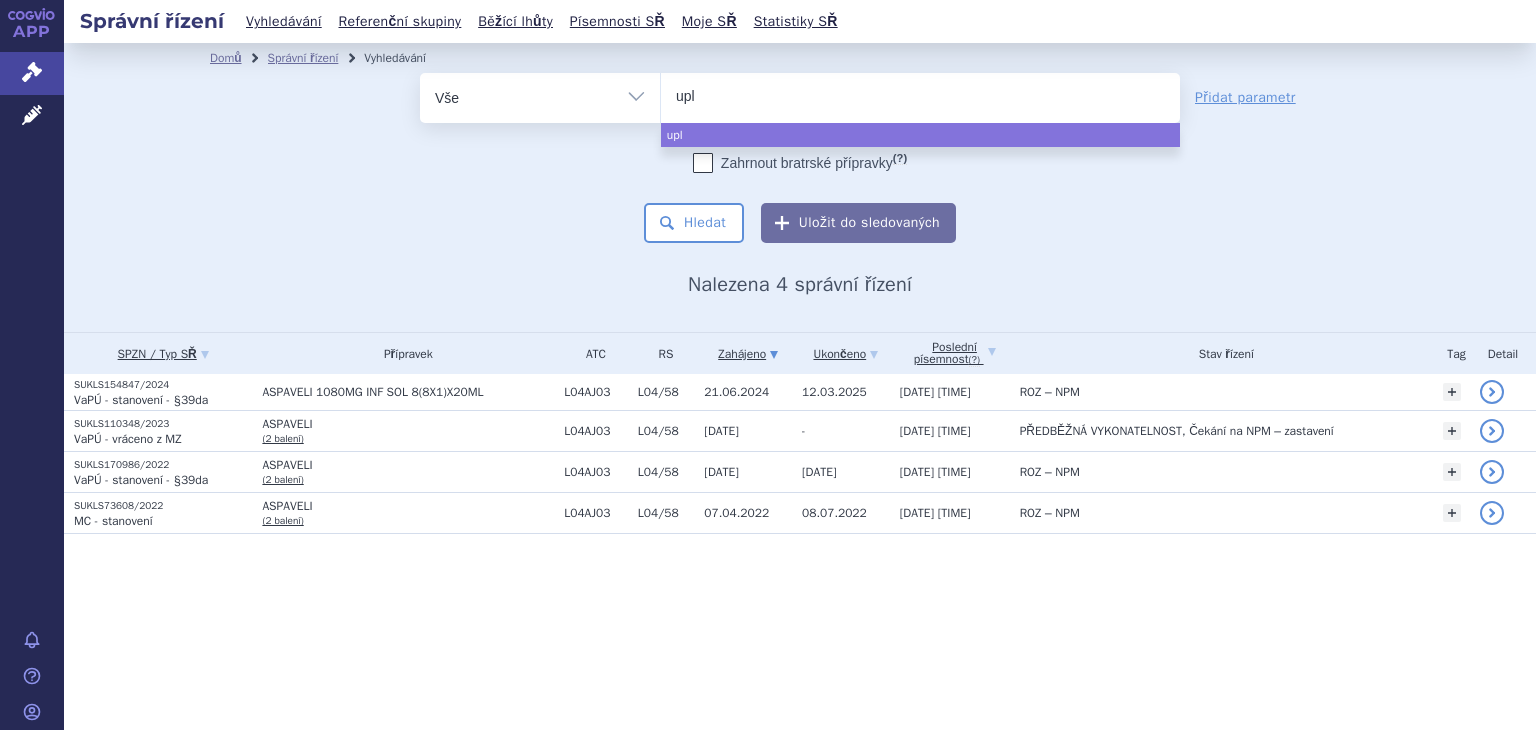 type on "upli" 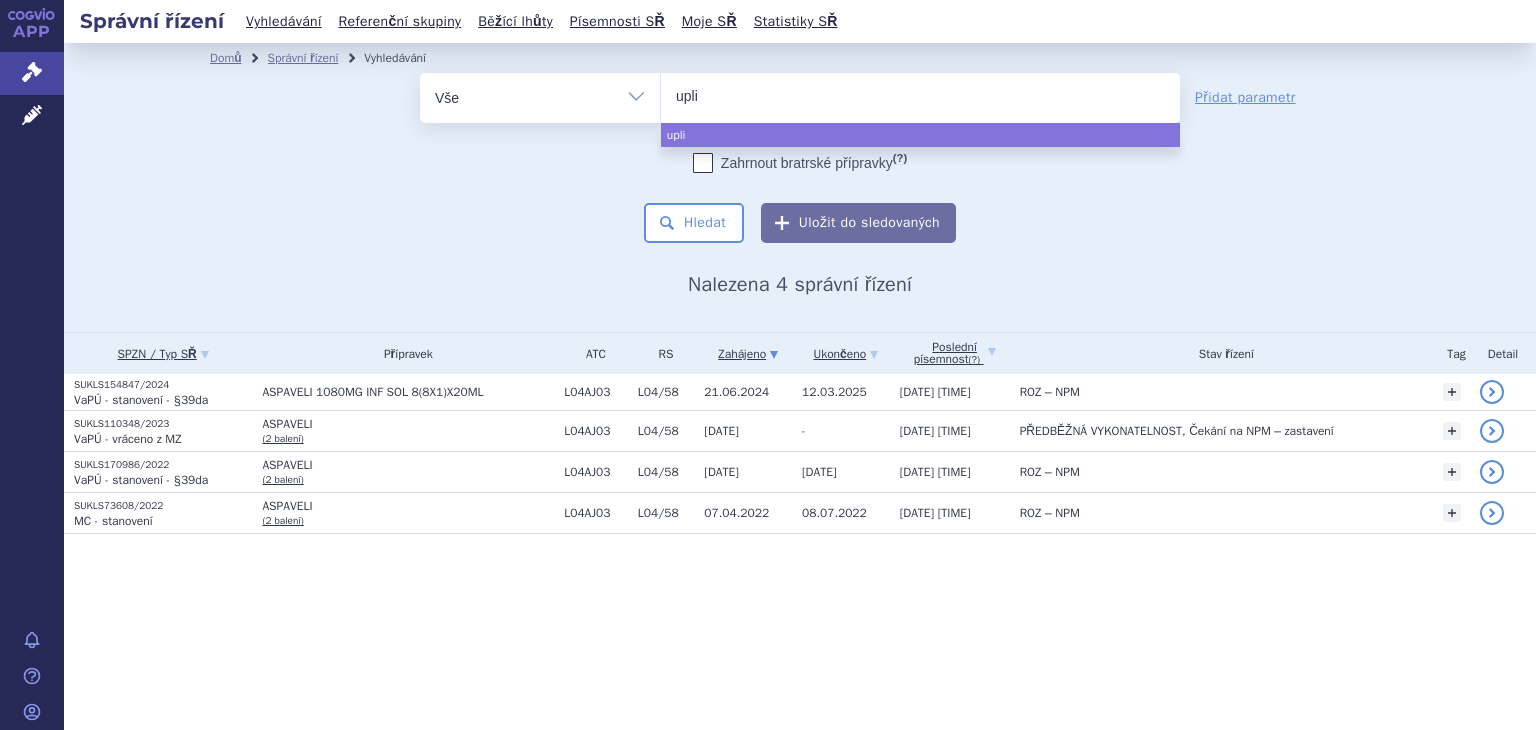 type on "upliz" 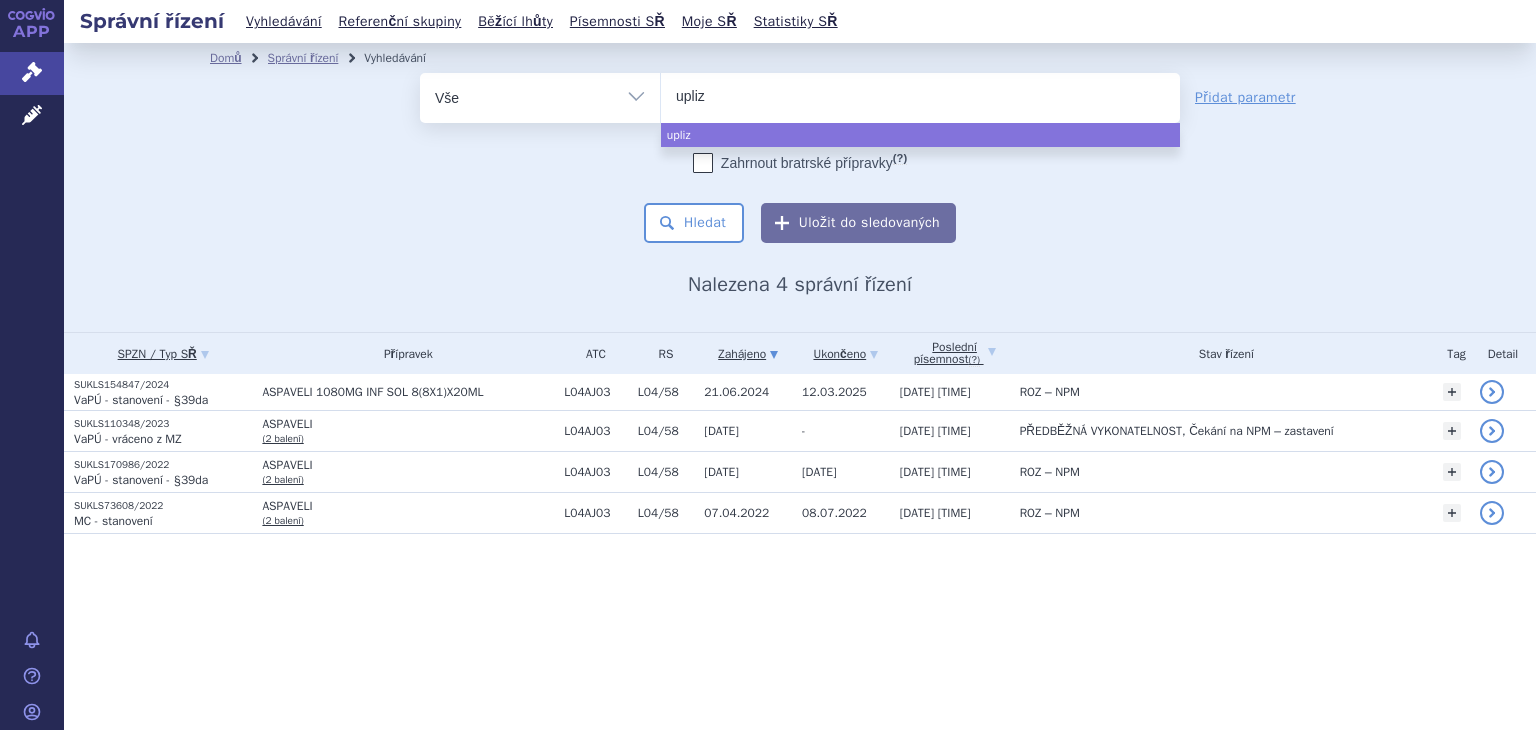 type on "uplizn" 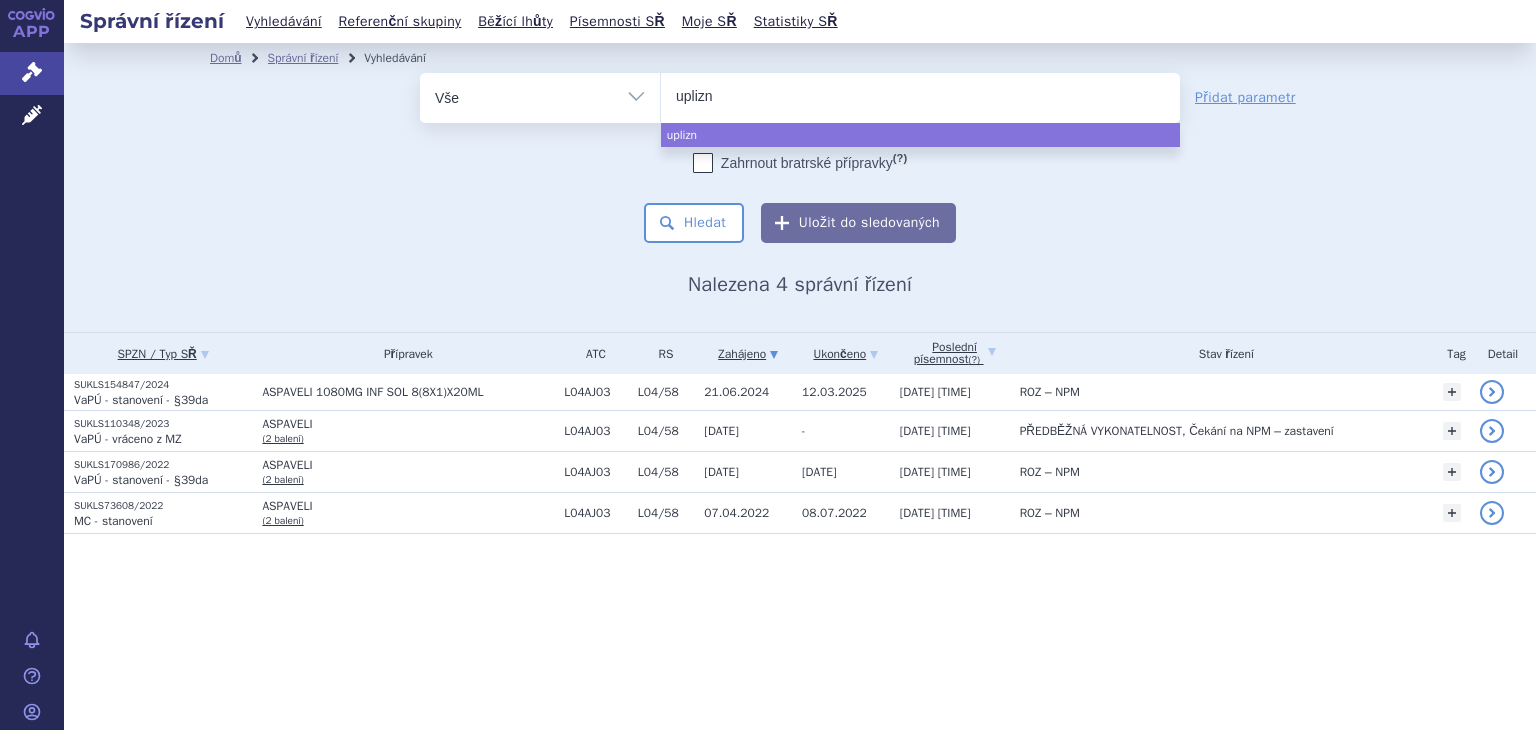 type on "uplizna" 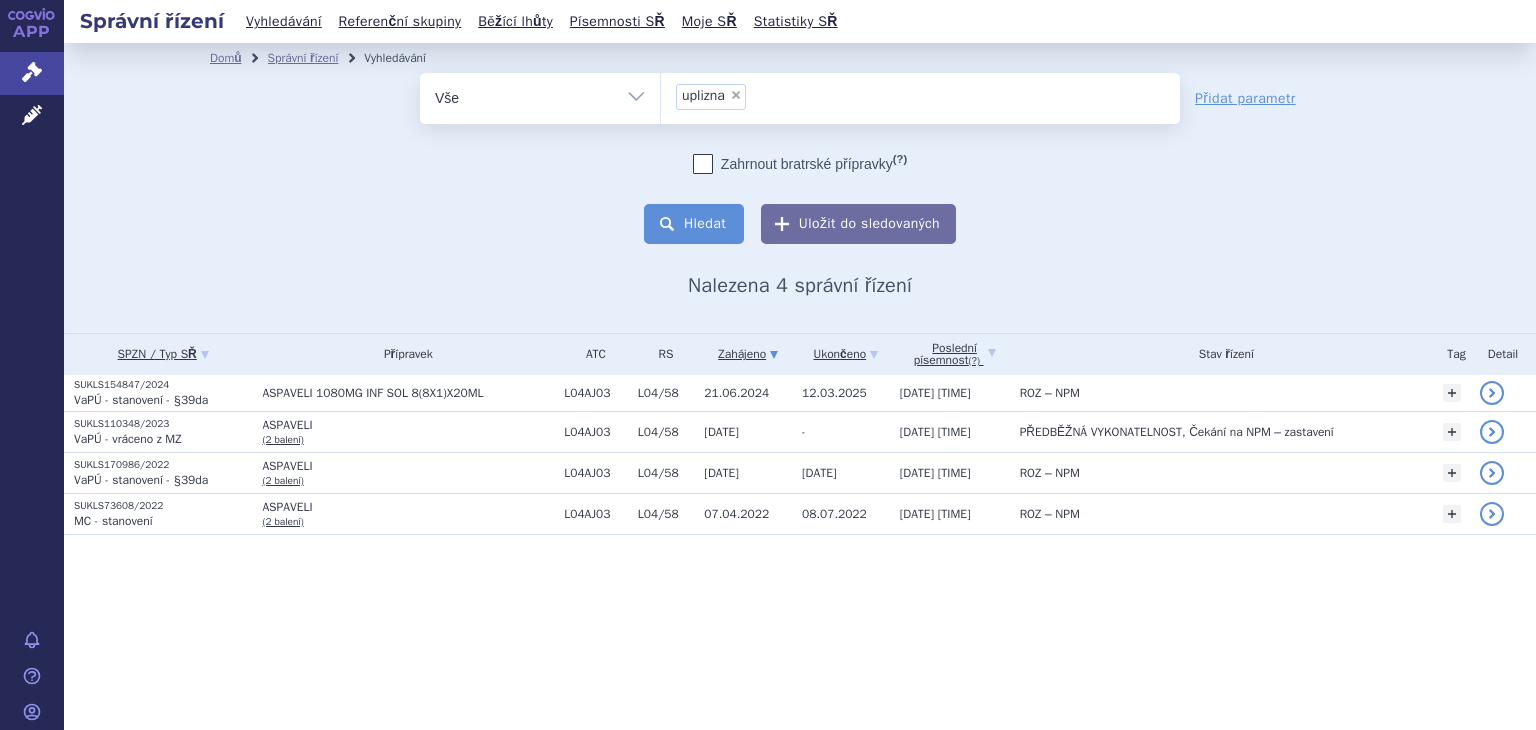 click on "Hledat" at bounding box center (694, 224) 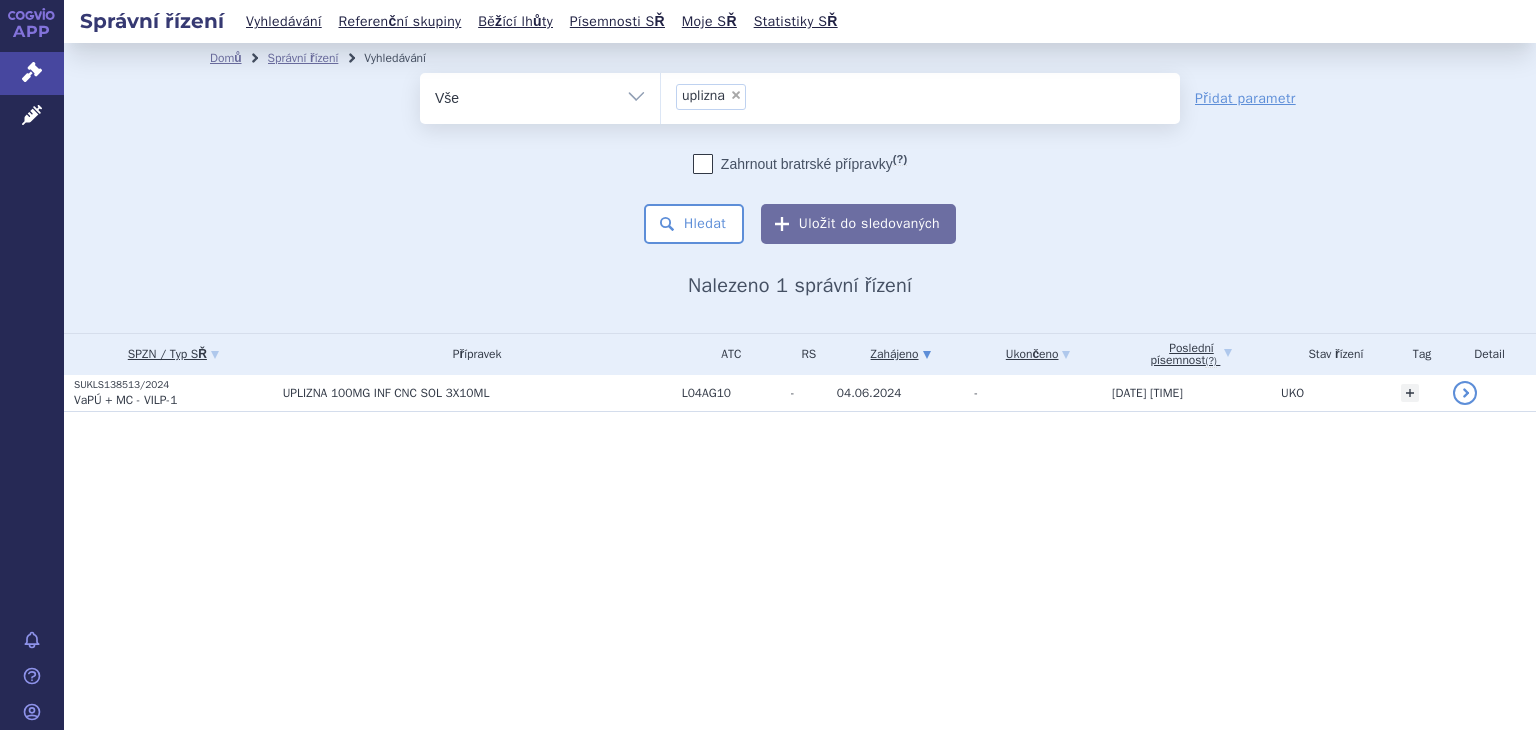 scroll, scrollTop: 0, scrollLeft: 0, axis: both 